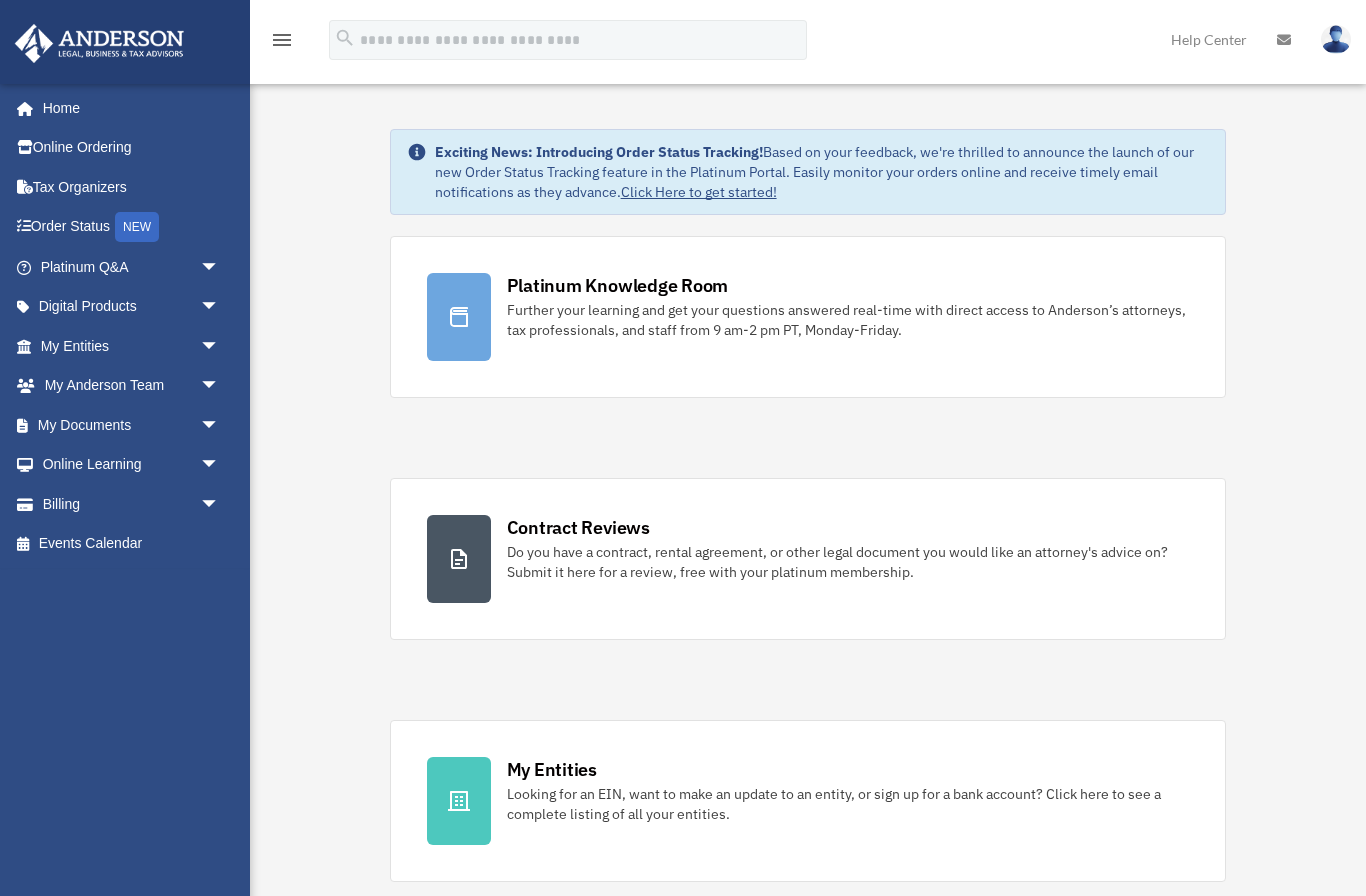 scroll, scrollTop: 0, scrollLeft: 0, axis: both 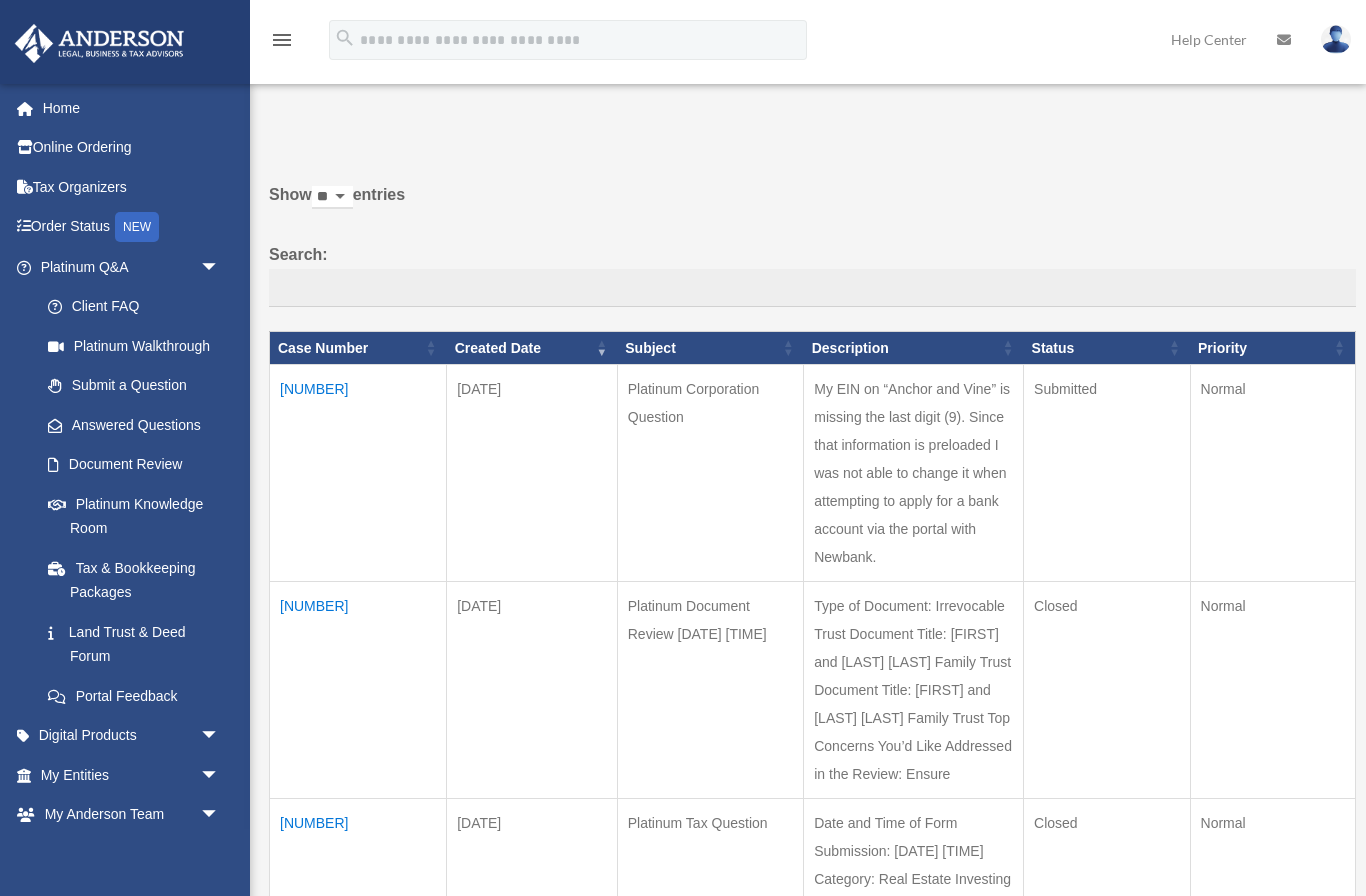 click on "Digital Products arrow_drop_down" at bounding box center (132, 736) 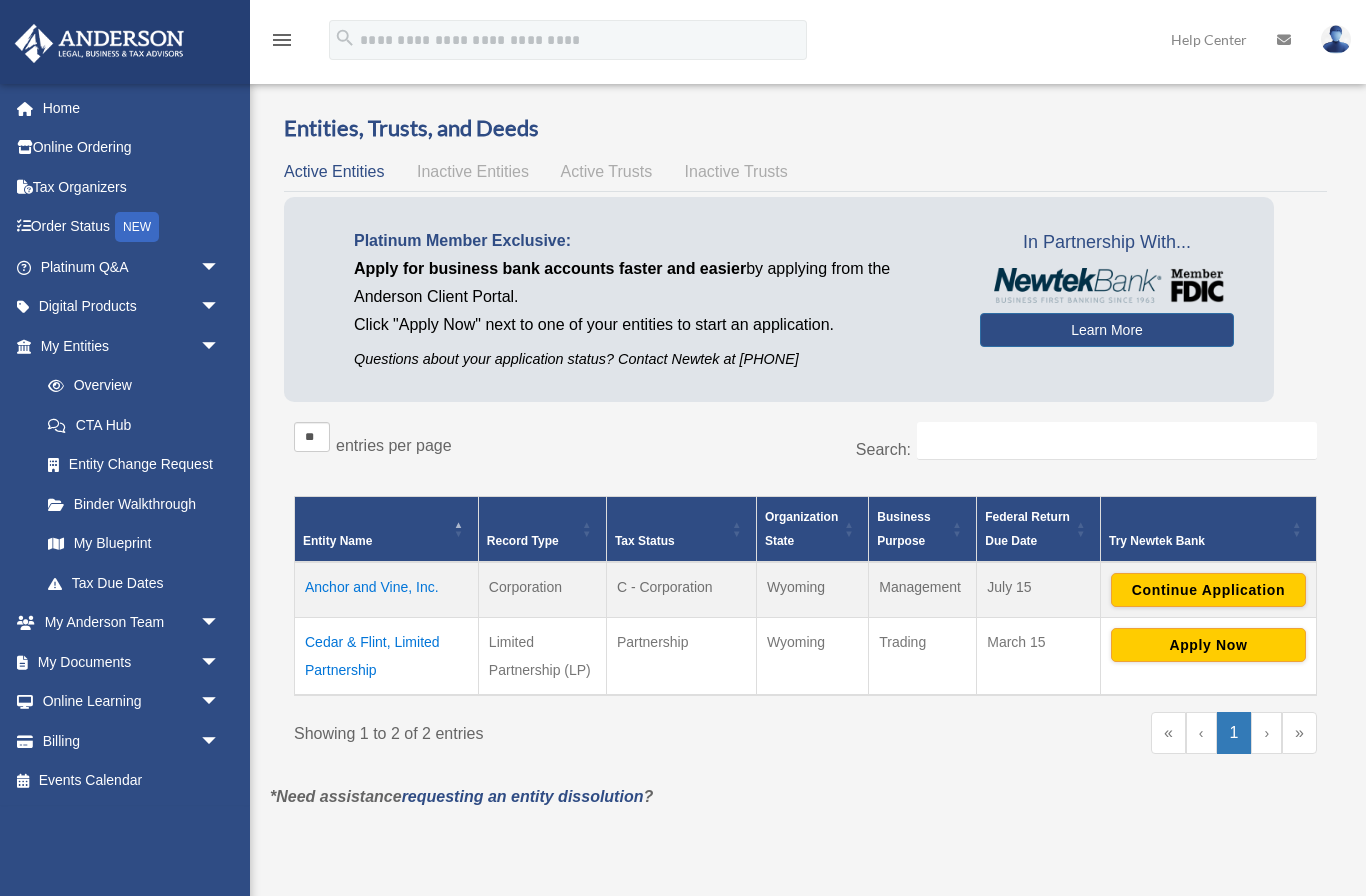 scroll, scrollTop: 0, scrollLeft: 0, axis: both 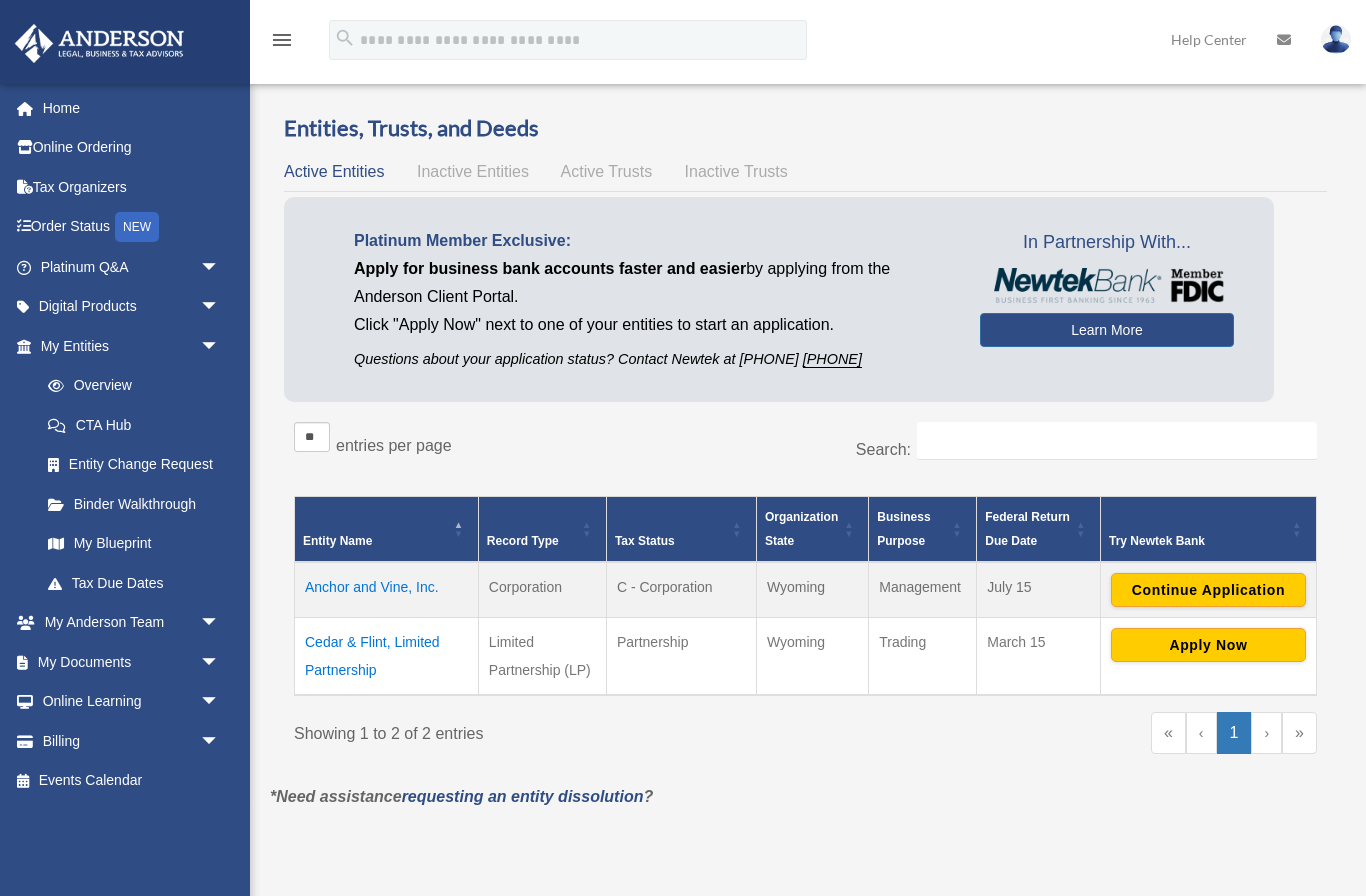 click on "Apply
Now" at bounding box center (1208, 645) 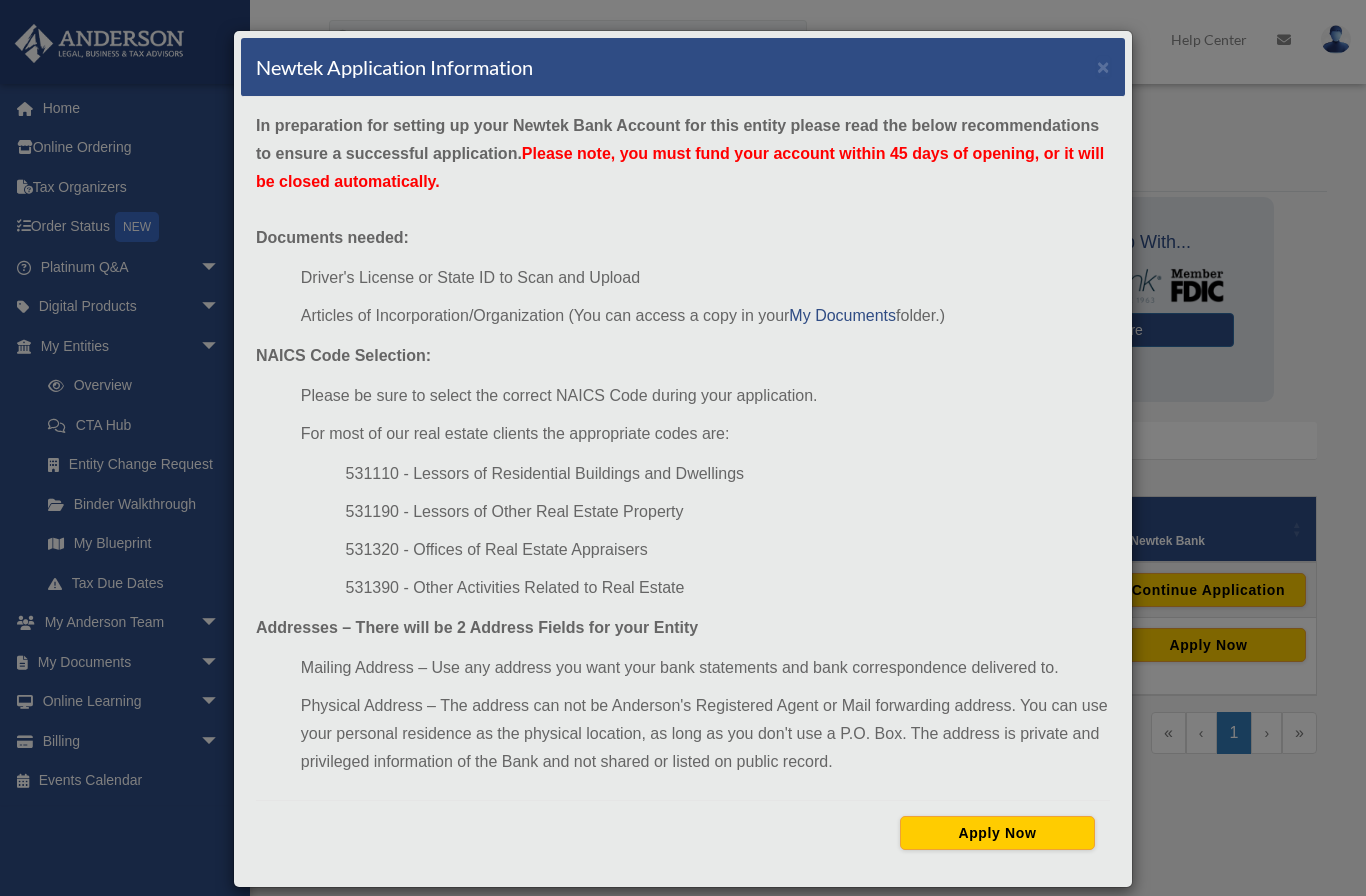 click on "Newtek Application Information
×
In preparation for setting up your Newtek Bank Account for this entity please read
the below recommendations to ensure a successful application.  Please note, you must fund your account within 45 days of
opening, or it will be closed automatically.
Documents needed:
Driver's License or State ID to Scan and Upload
Articles of Incorporation/Organization (You can access a copy in your  My Documents  folder.)
NAICS Code Selection:" at bounding box center [683, 448] 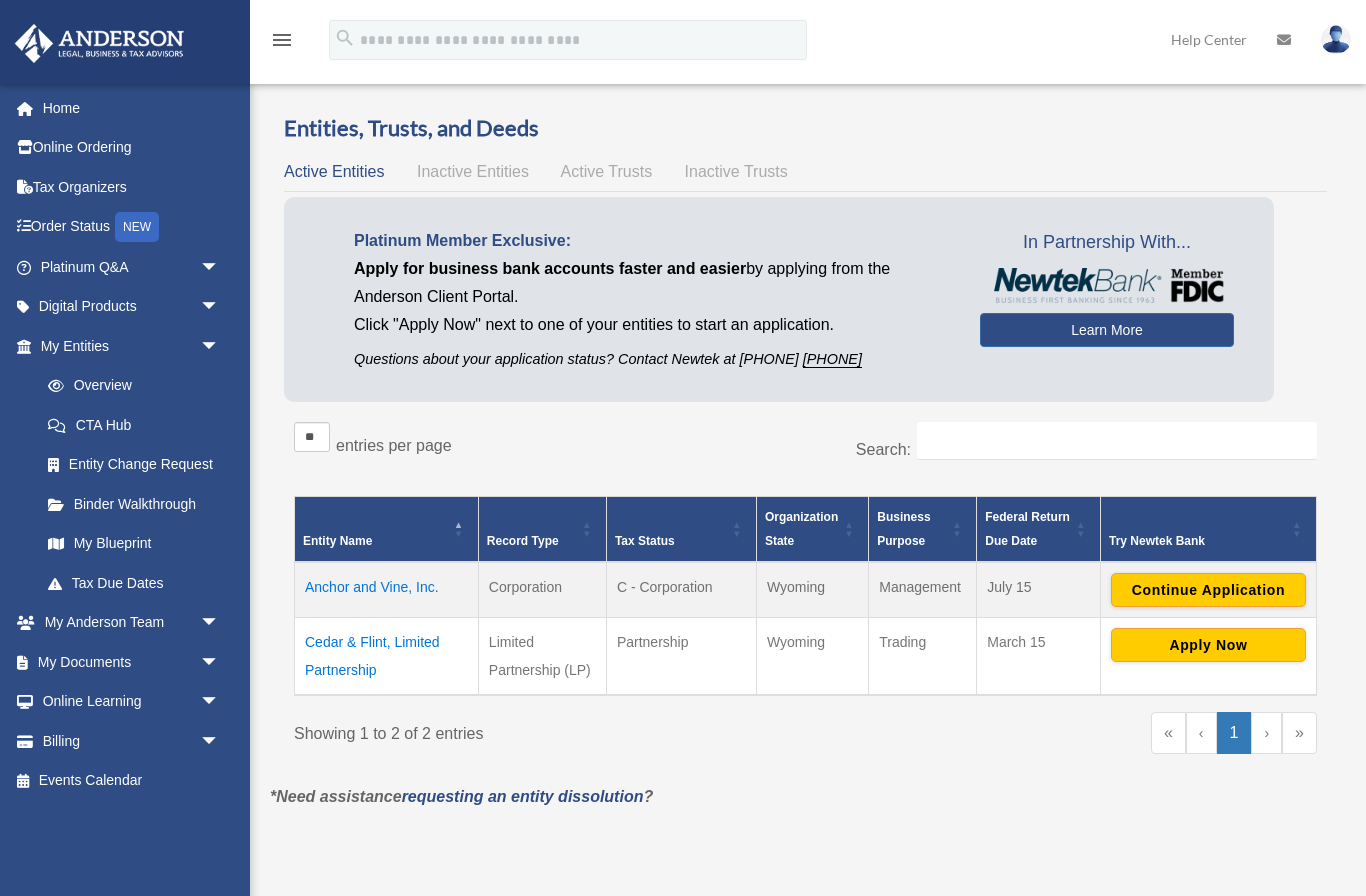 click on "Overview" at bounding box center (129, 386) 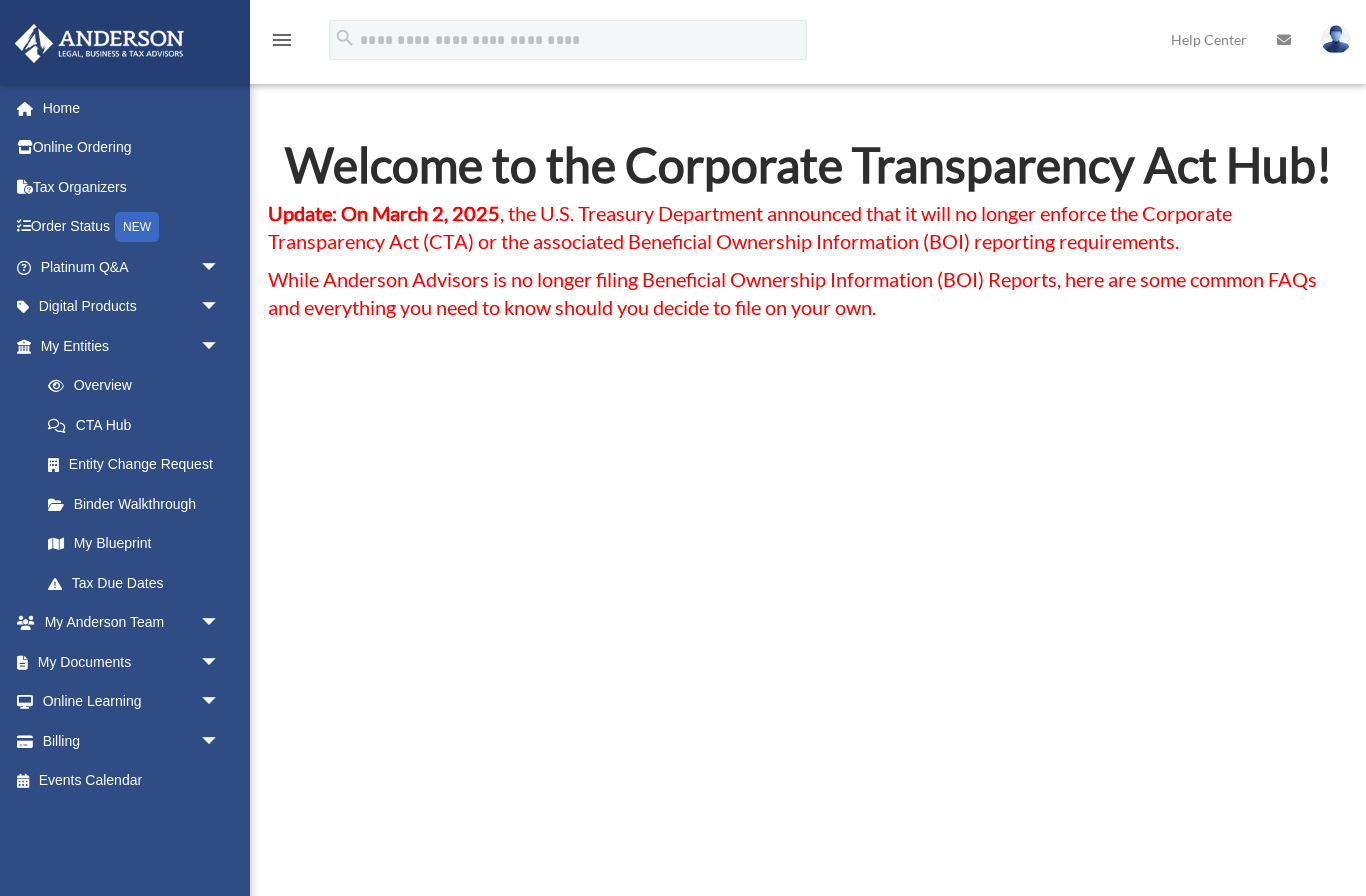 scroll, scrollTop: 0, scrollLeft: 0, axis: both 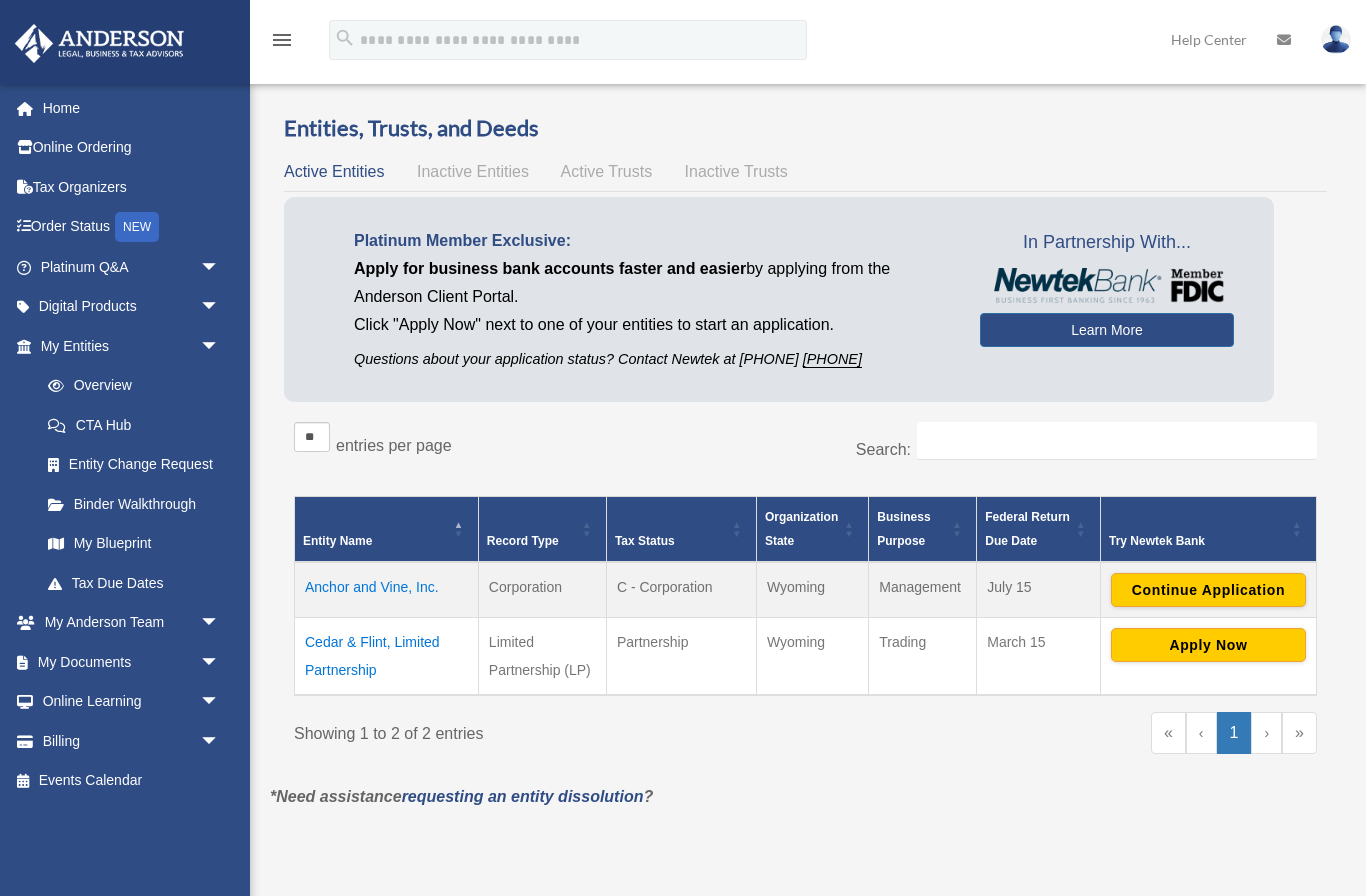 click on "CTA Hub" at bounding box center (134, 425) 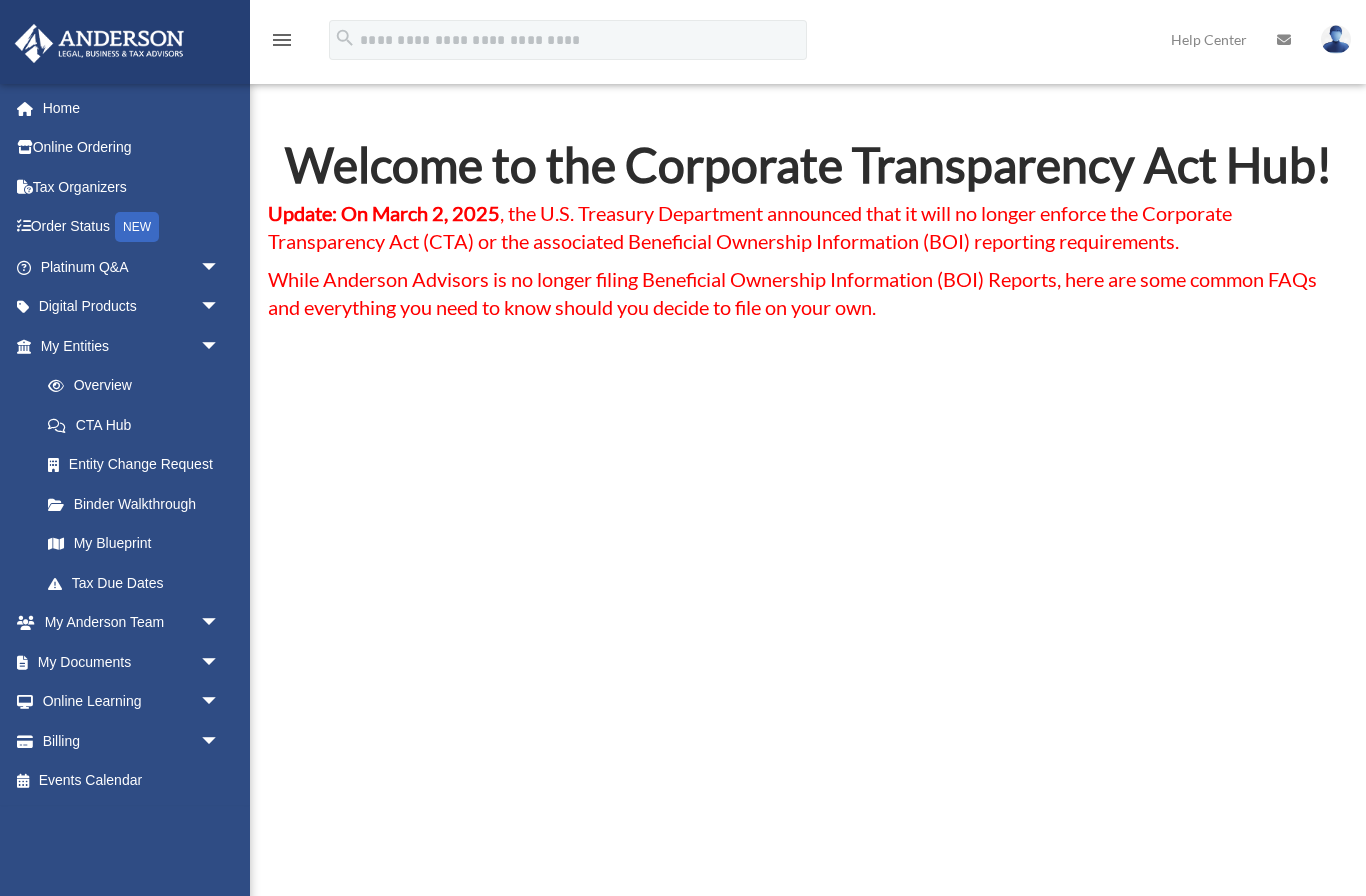scroll, scrollTop: 0, scrollLeft: 0, axis: both 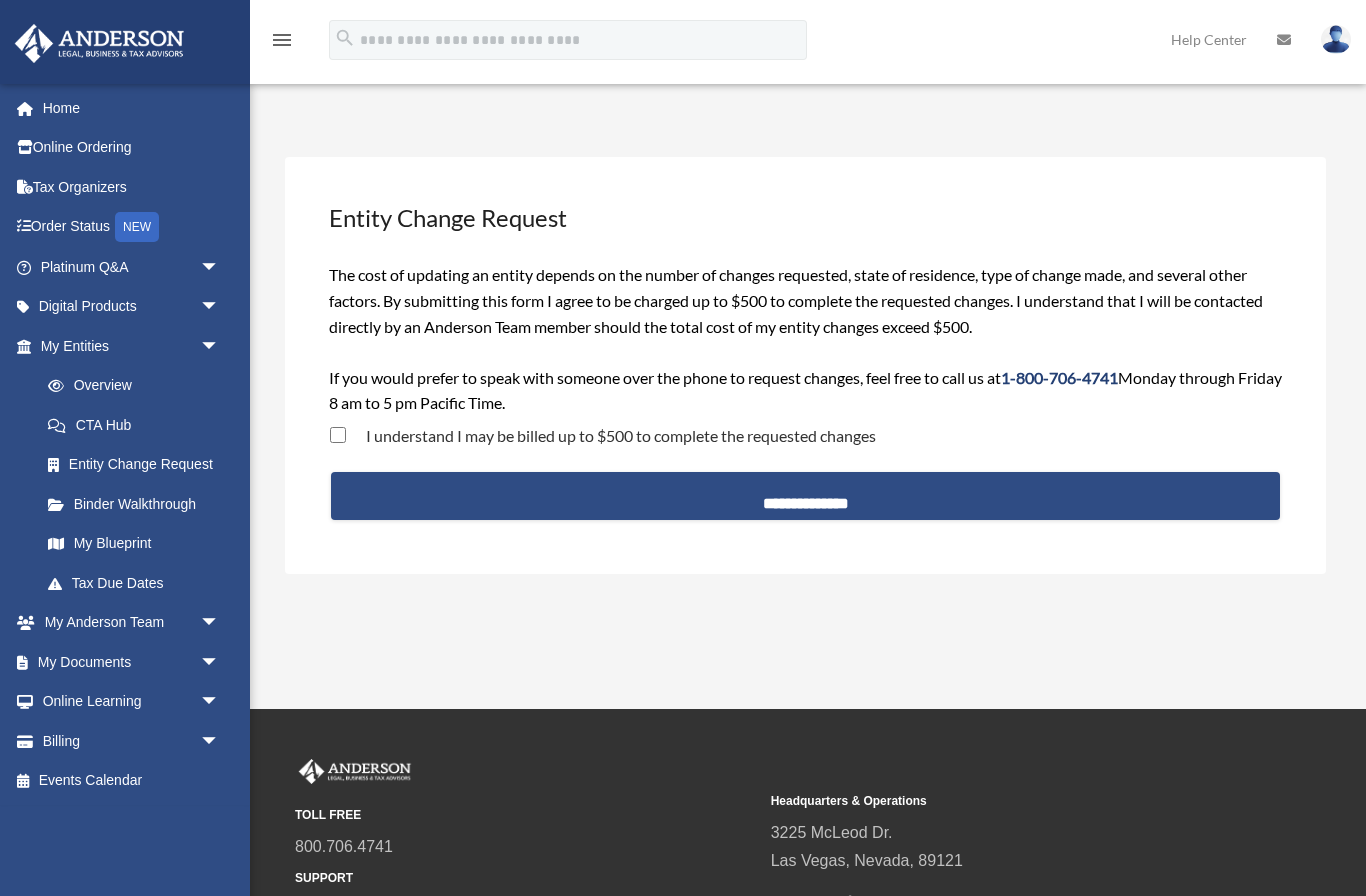 click on "Platinum Q&A arrow_drop_down" at bounding box center (132, 267) 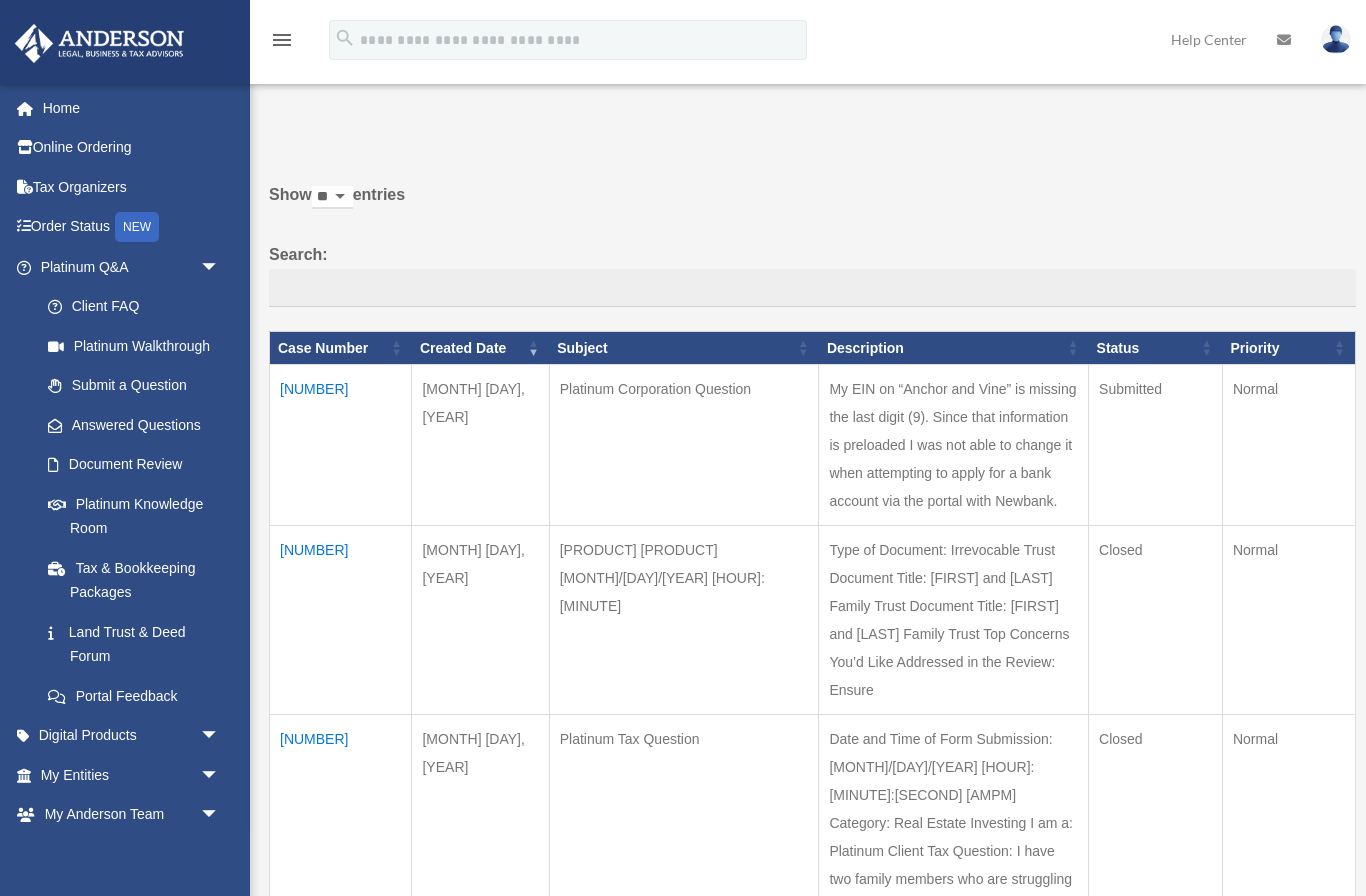scroll, scrollTop: 0, scrollLeft: 0, axis: both 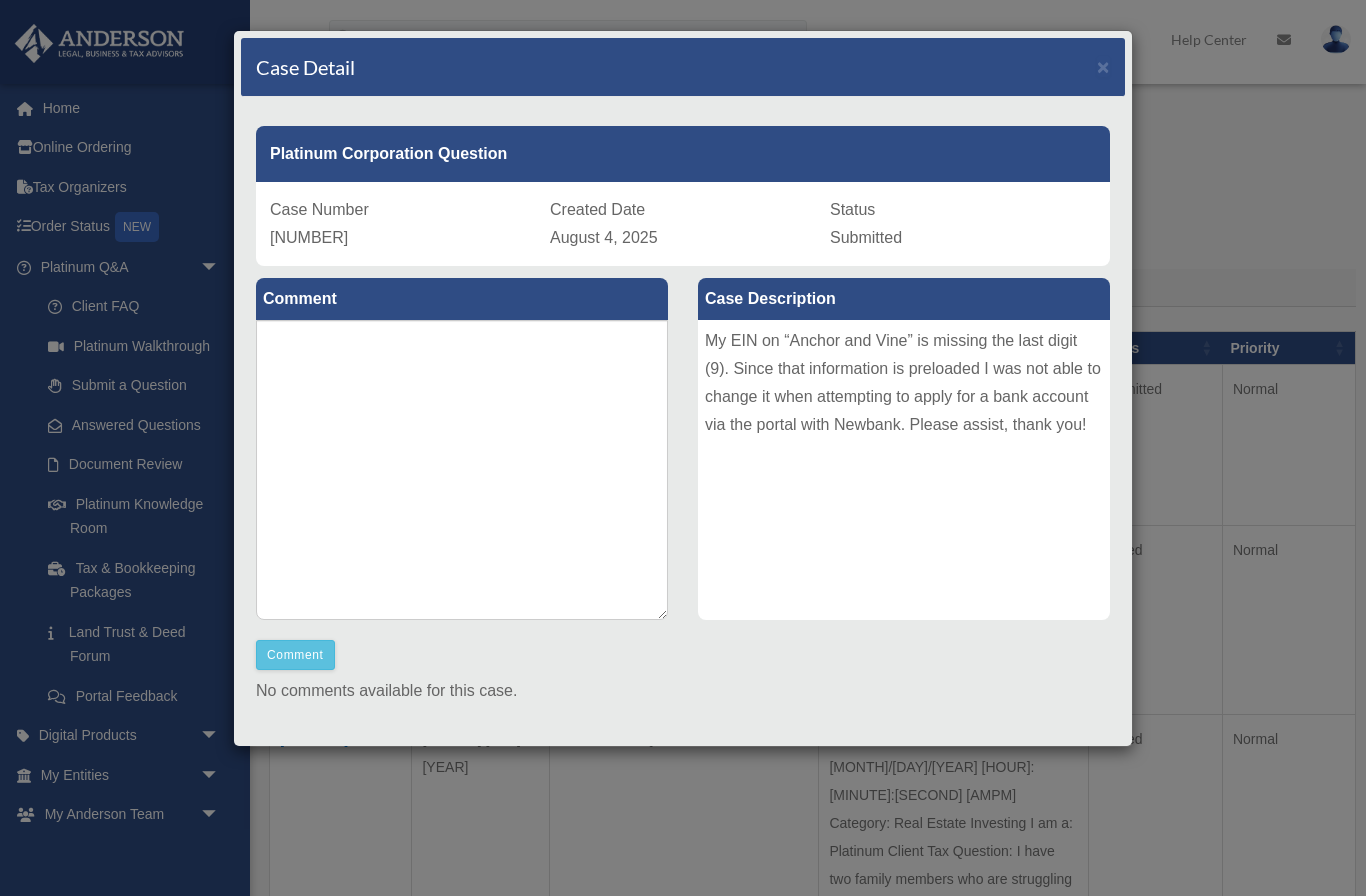 click on "×" at bounding box center [1103, 66] 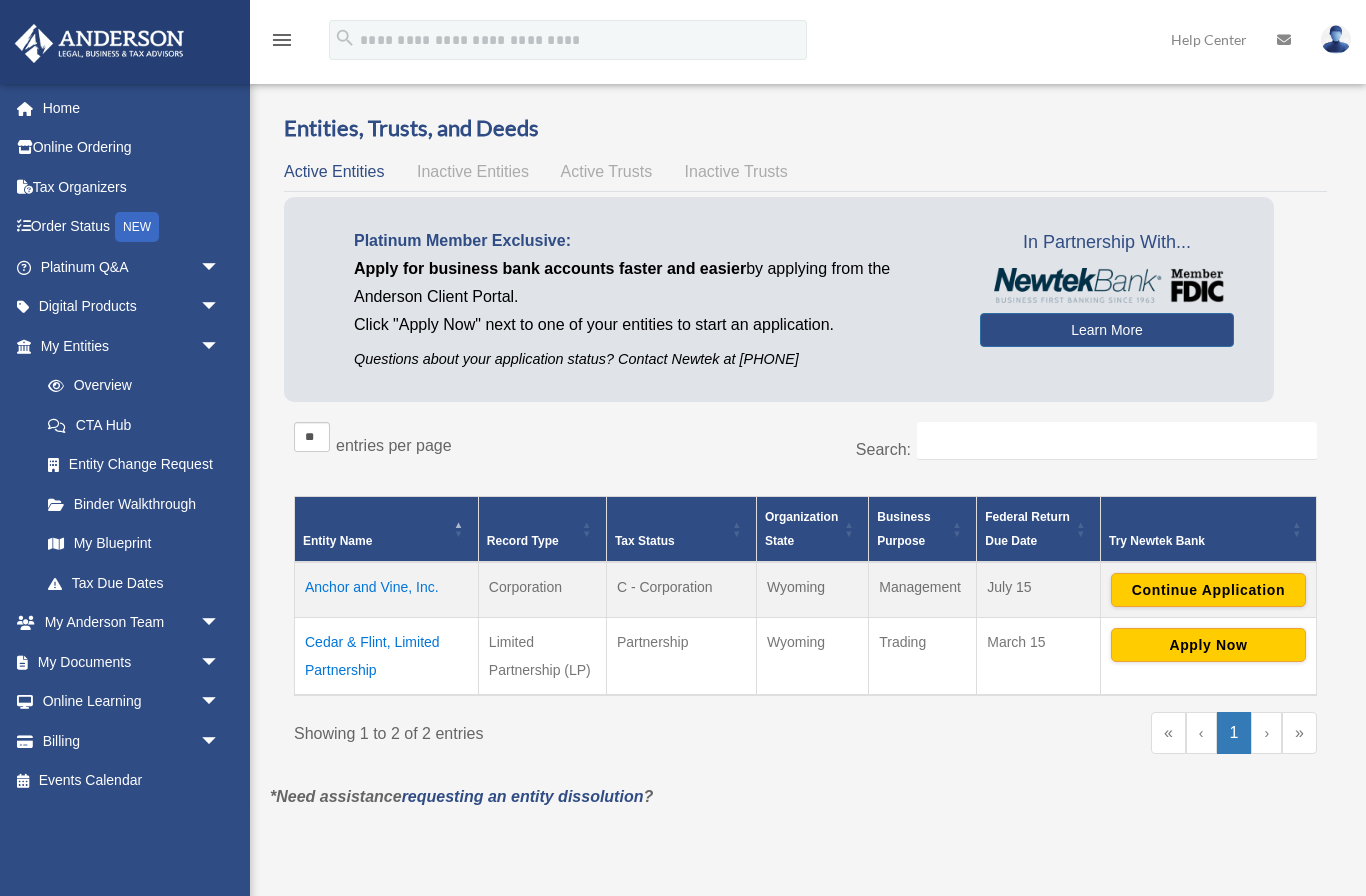 scroll, scrollTop: 0, scrollLeft: 0, axis: both 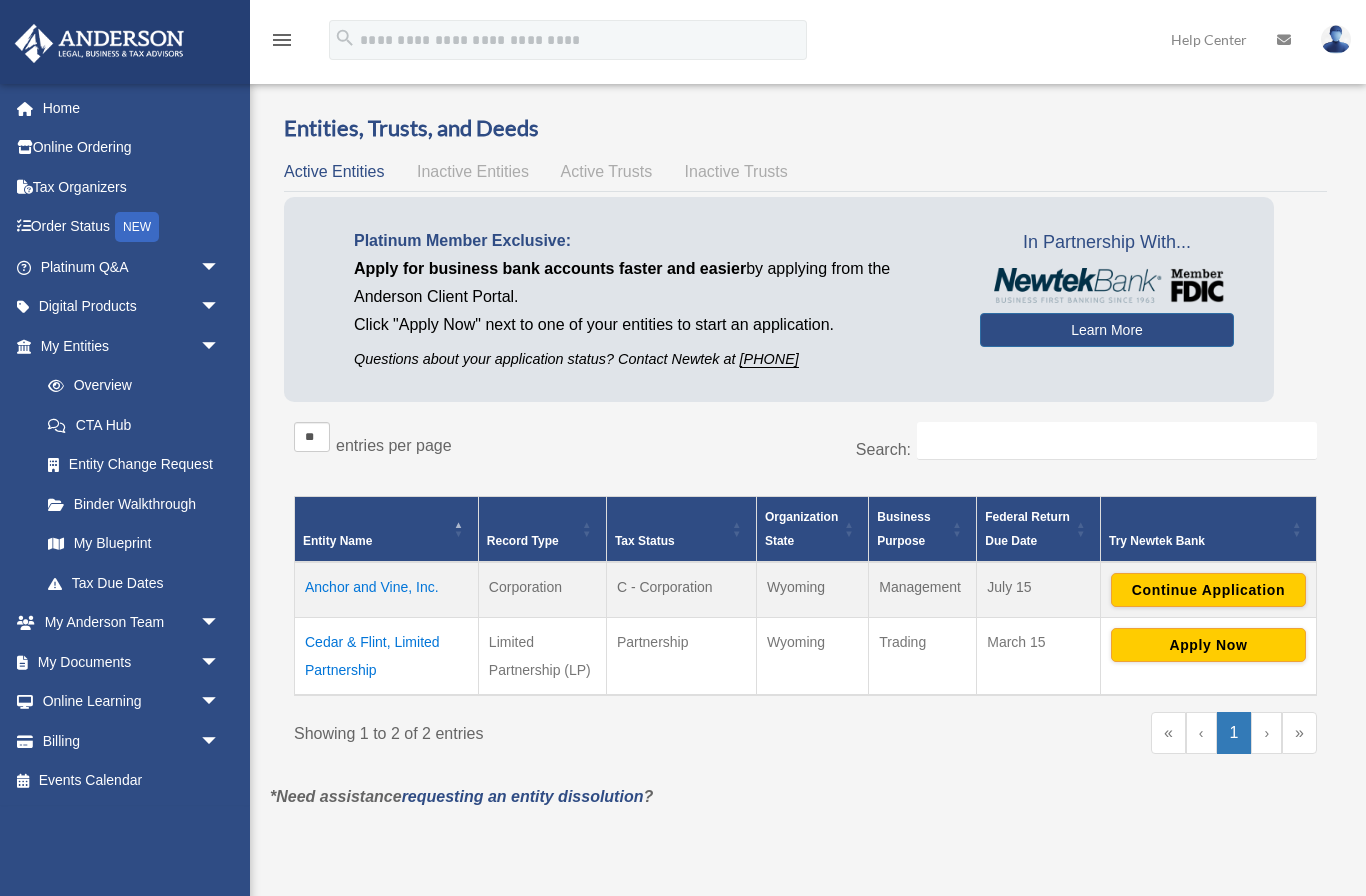 click at bounding box center (1336, 39) 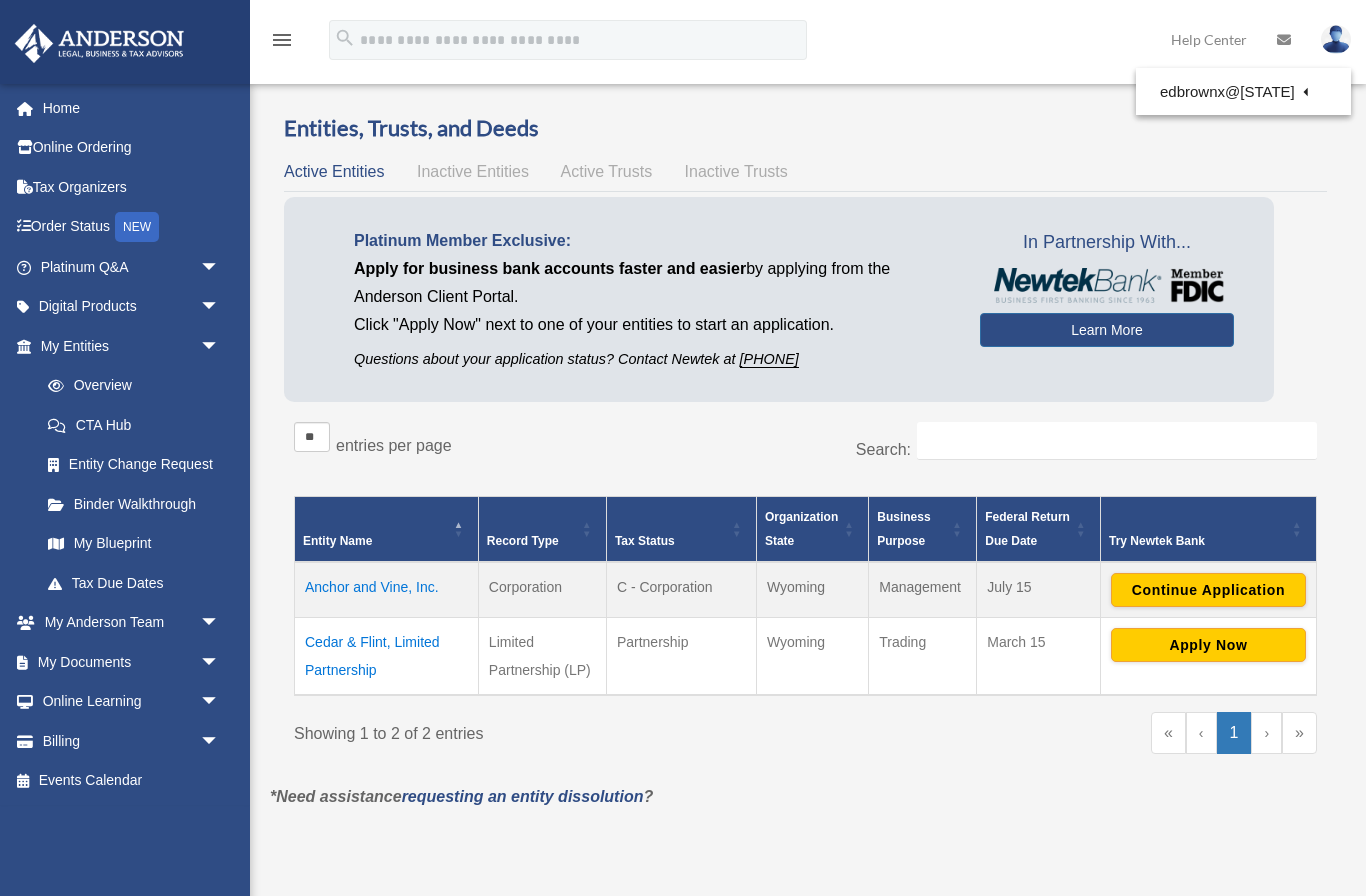 click at bounding box center (1336, 39) 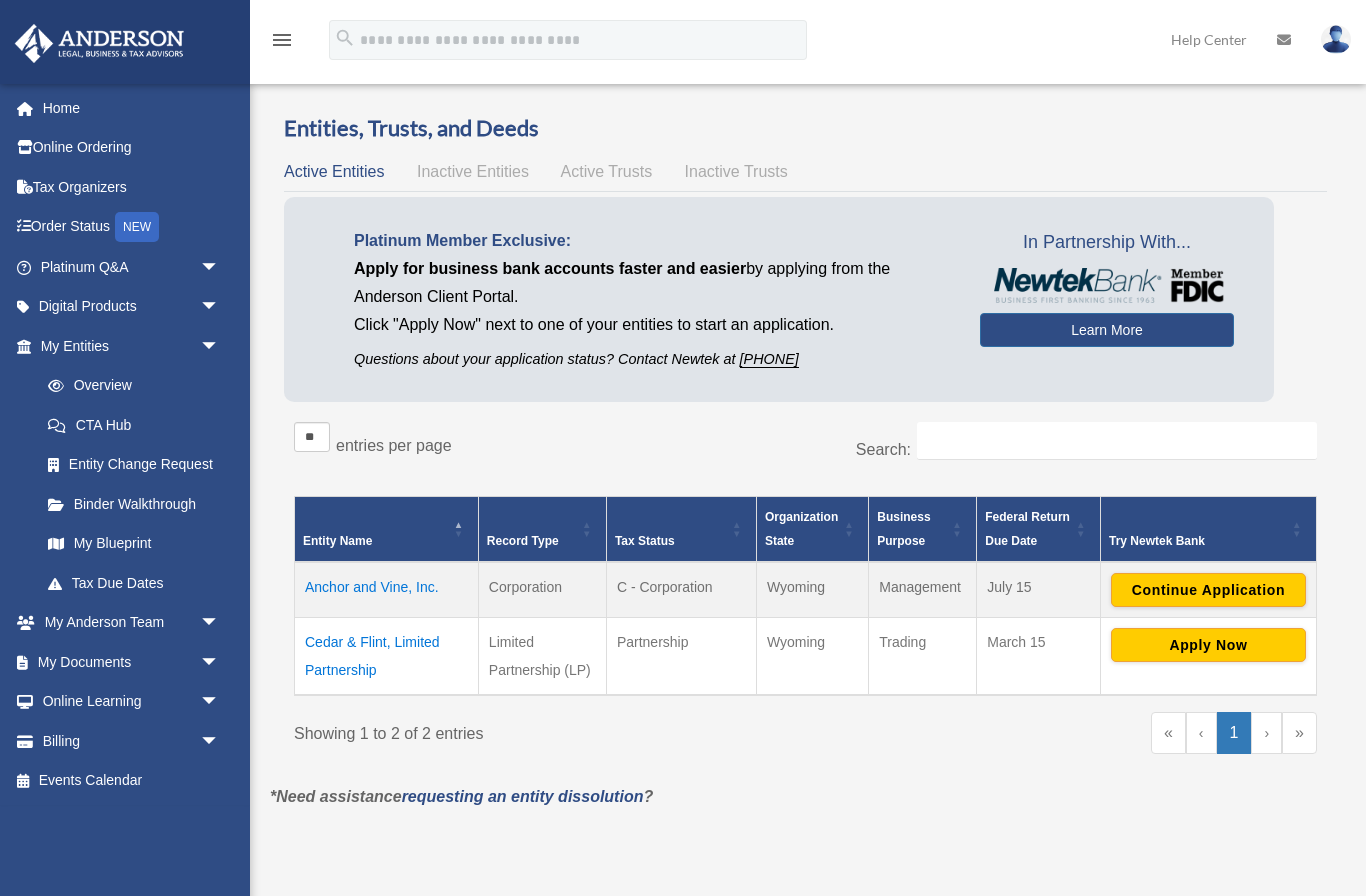click at bounding box center [1336, 39] 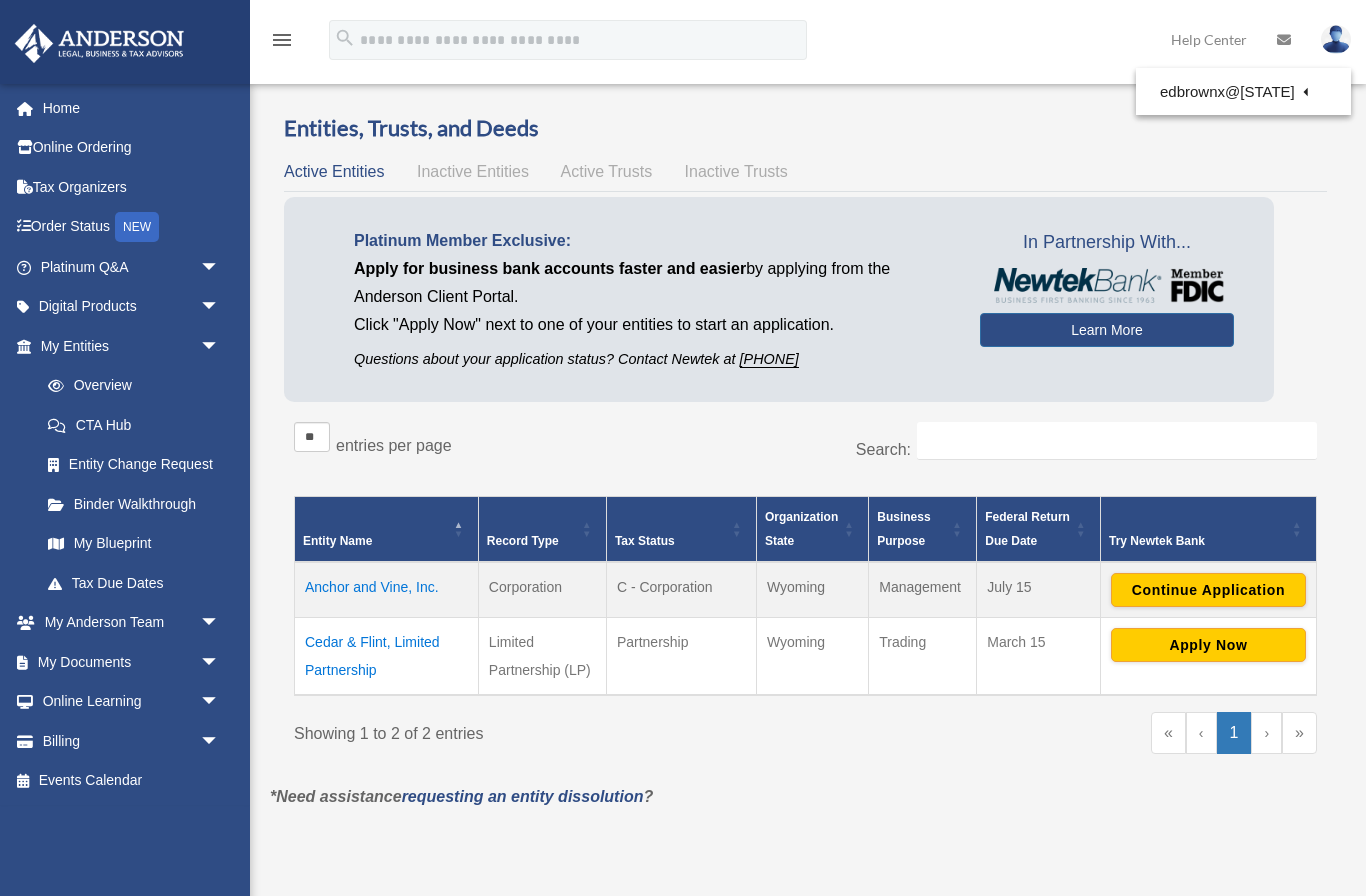 click at bounding box center (1284, 40) 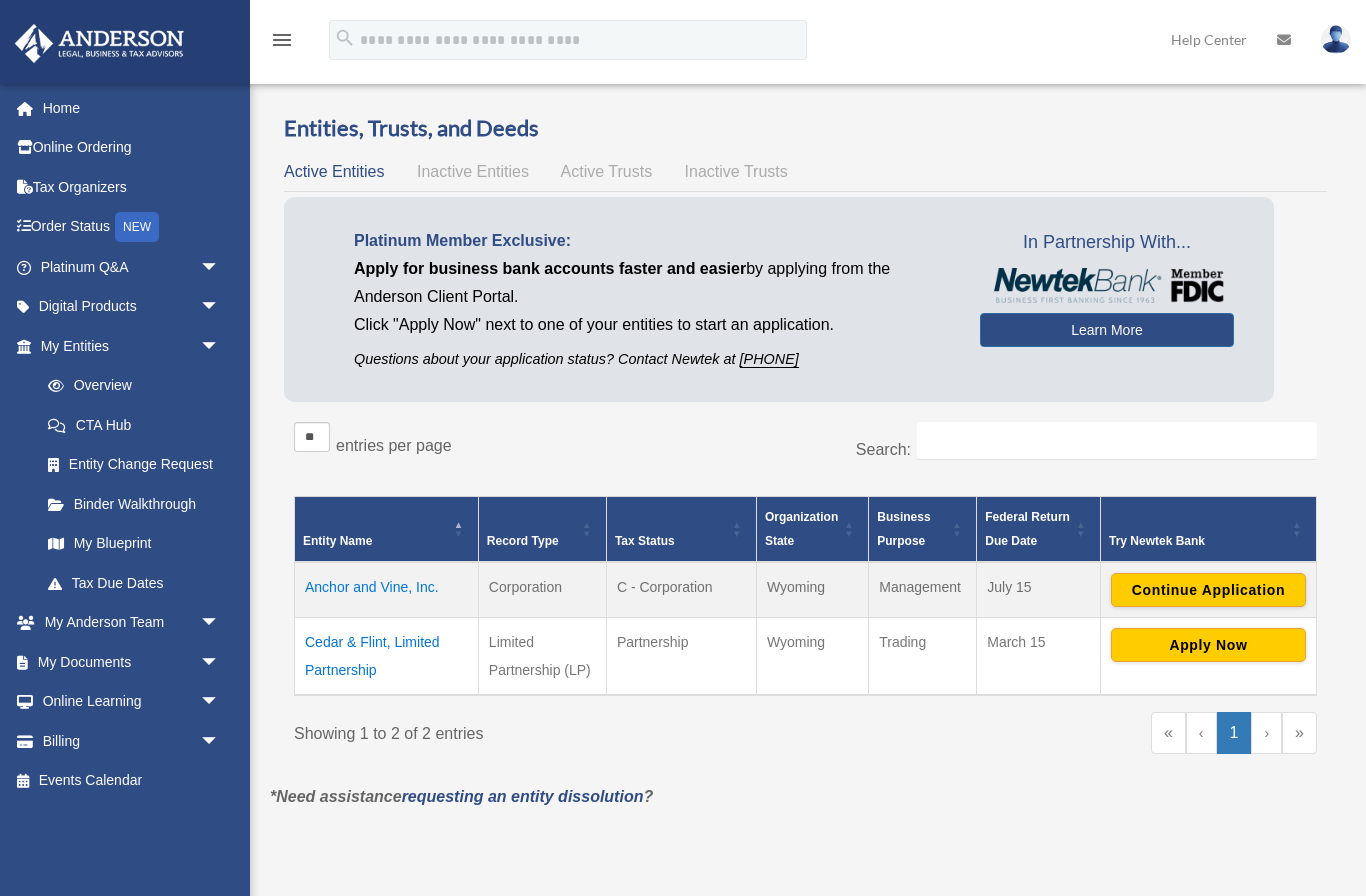 click at bounding box center [1284, 39] 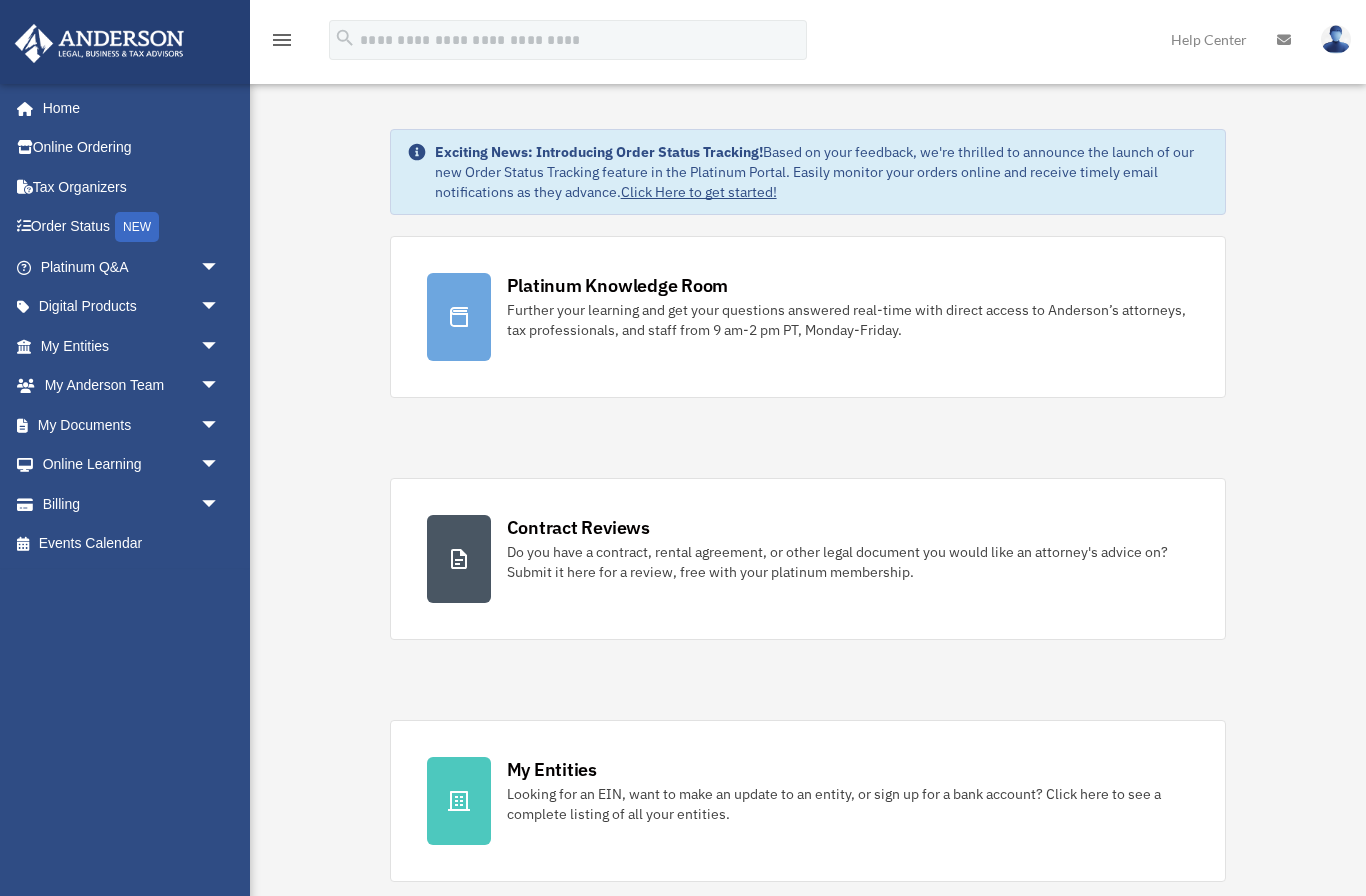 scroll, scrollTop: 0, scrollLeft: 0, axis: both 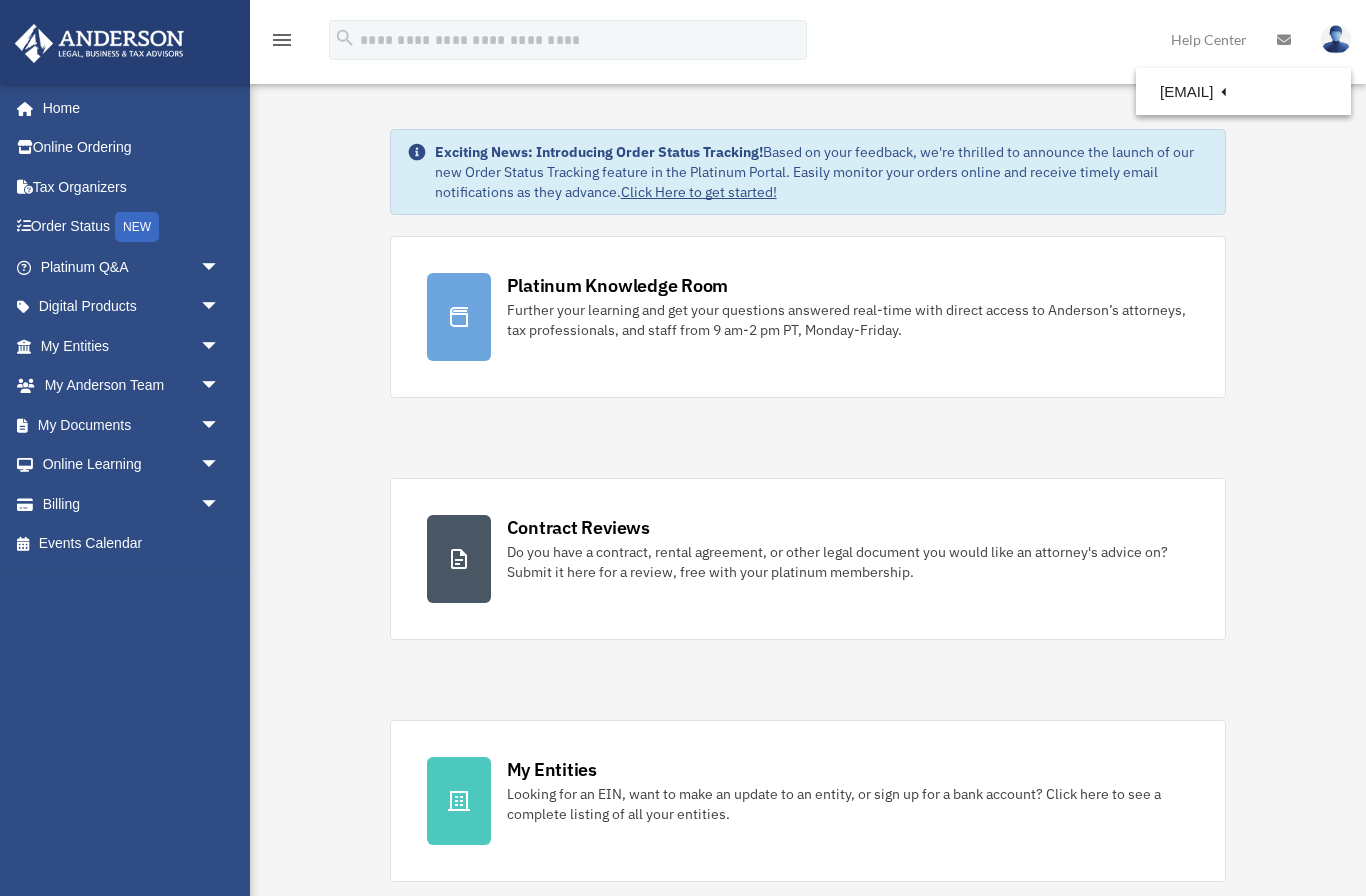 click on "Logout" at bounding box center [1011, 174] 